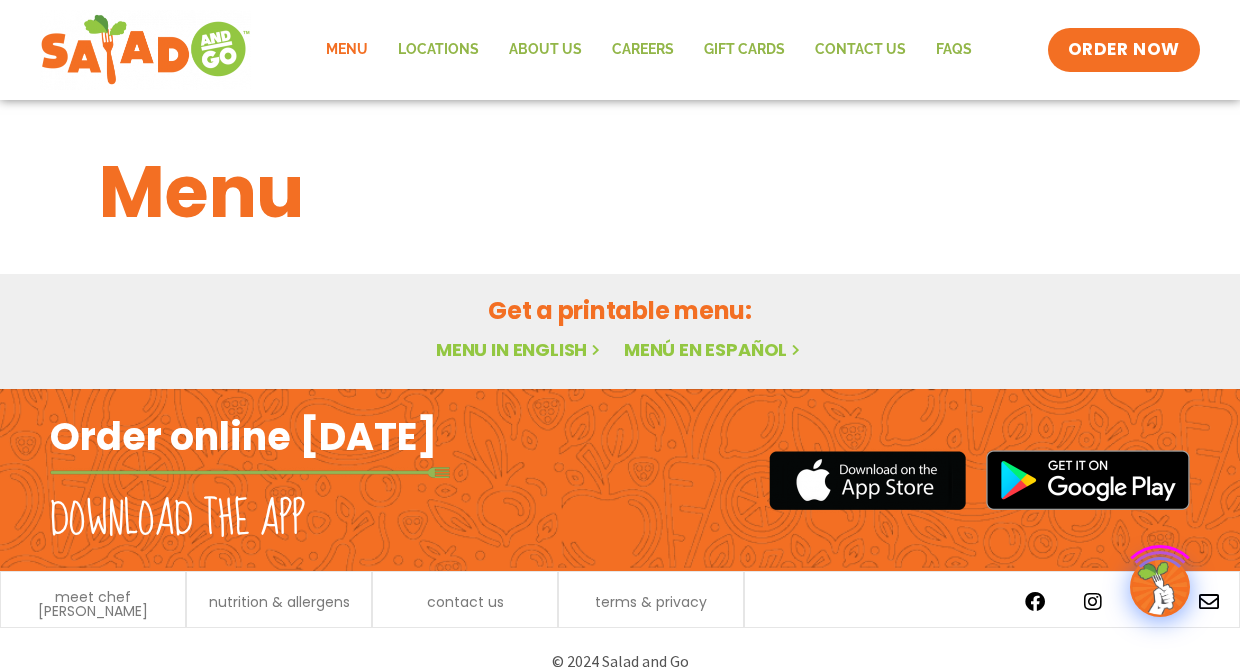 scroll, scrollTop: 0, scrollLeft: 0, axis: both 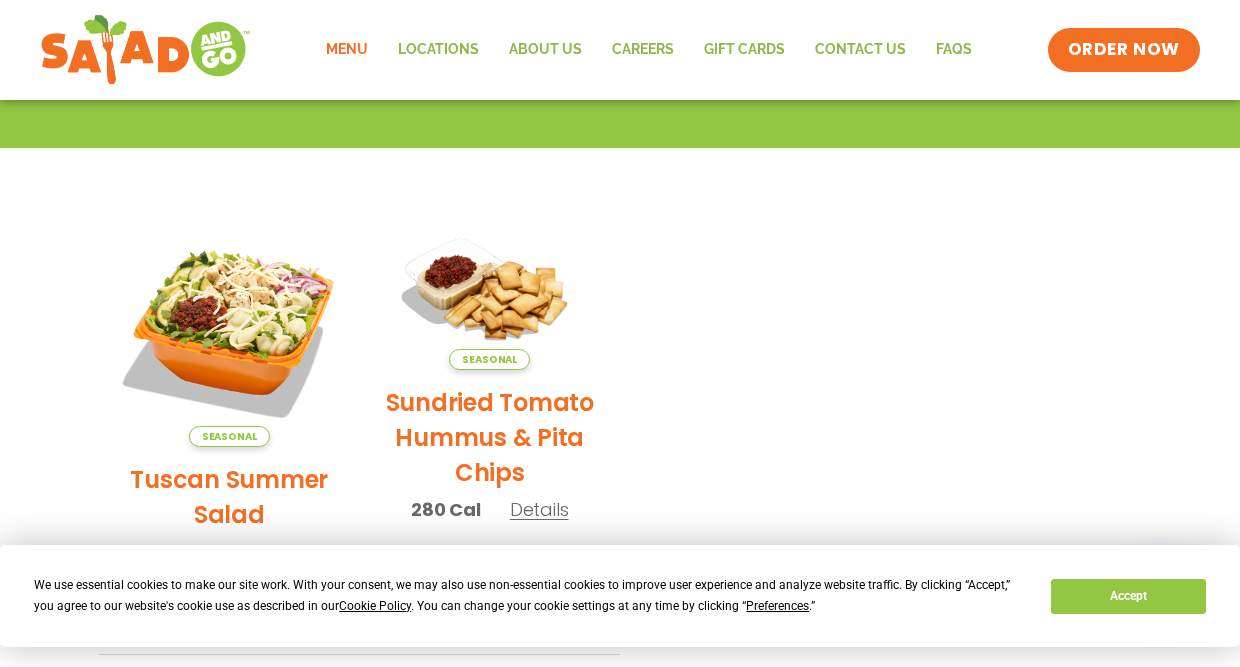 click on "Accept" at bounding box center (1128, 596) 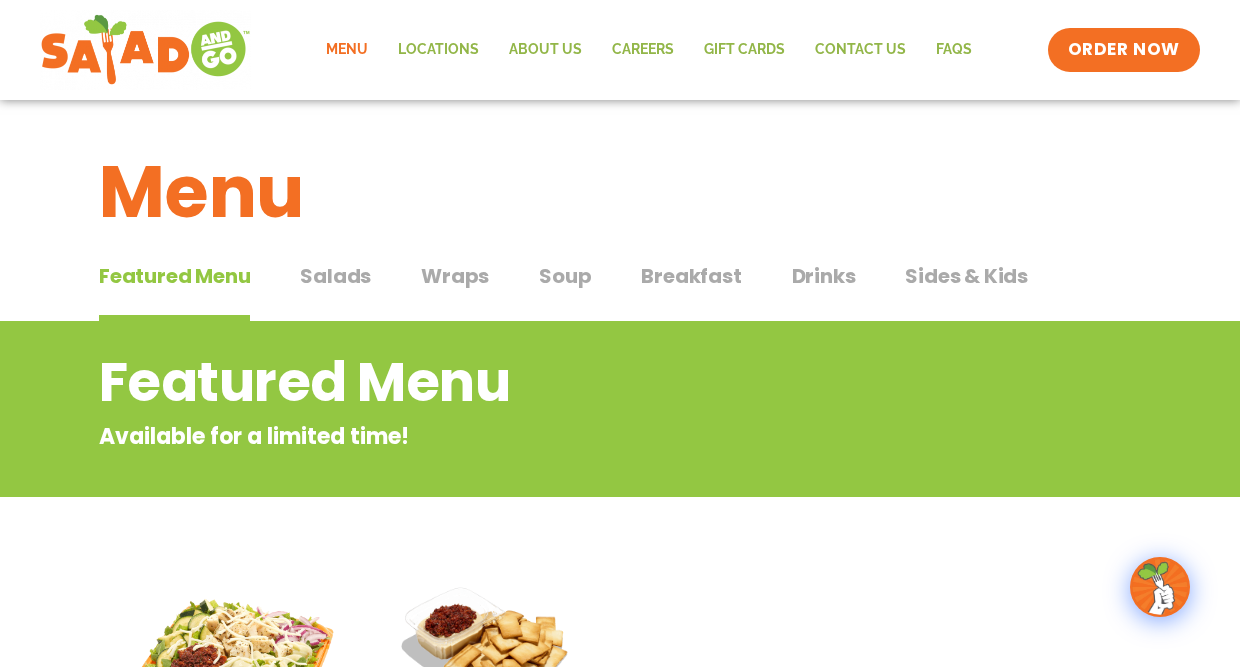 scroll, scrollTop: 0, scrollLeft: 0, axis: both 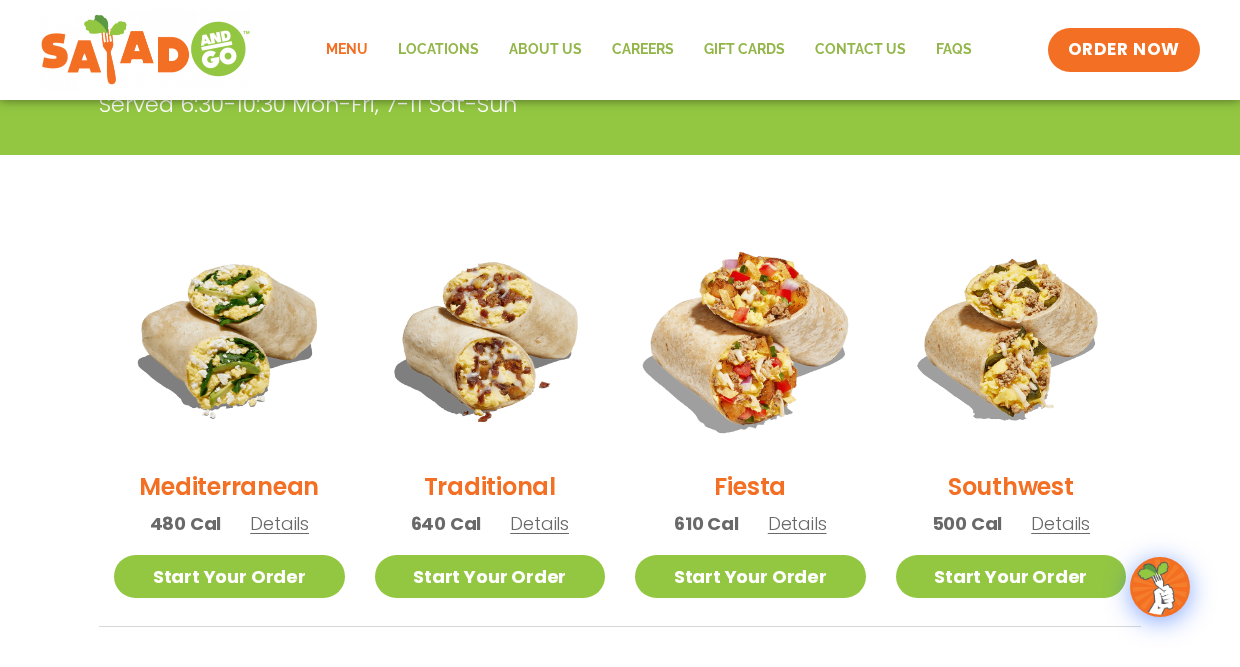 click at bounding box center [750, 338] 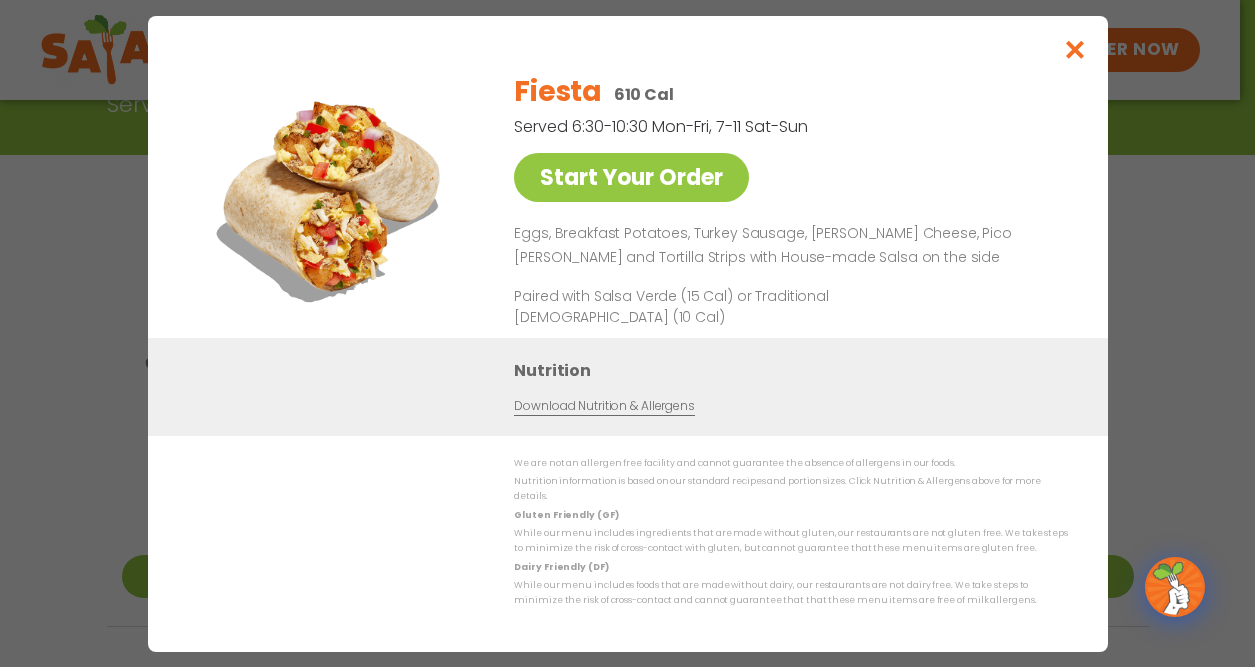 click at bounding box center (1074, 49) 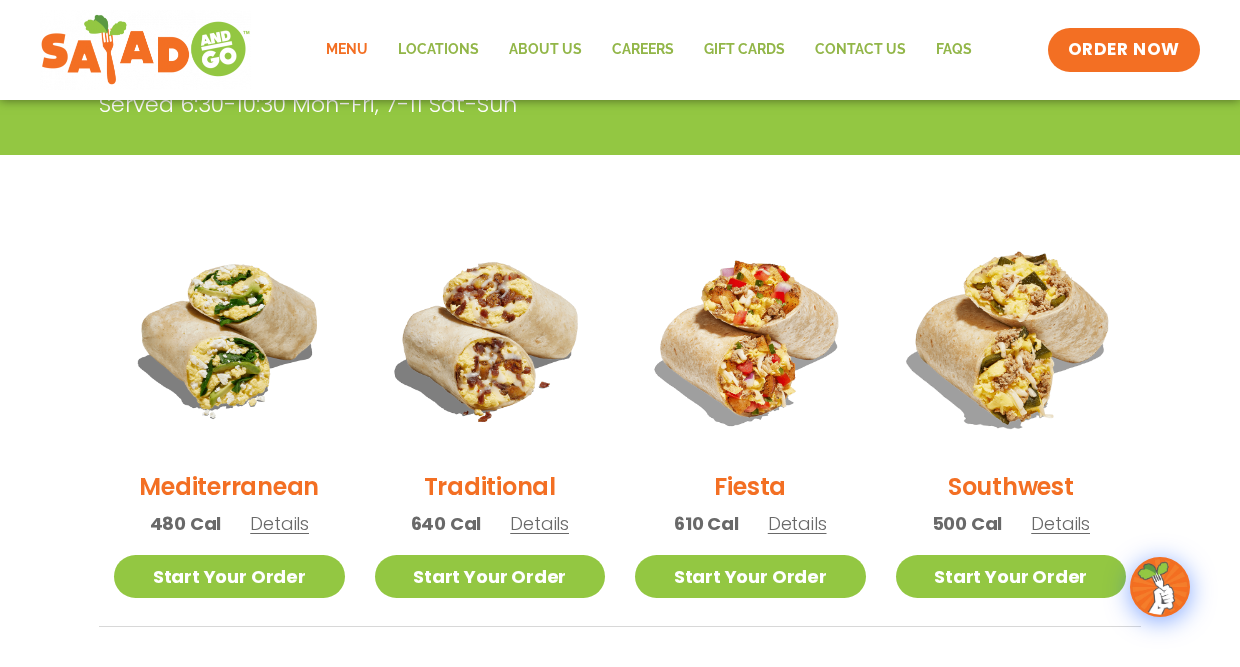 click at bounding box center (1010, 338) 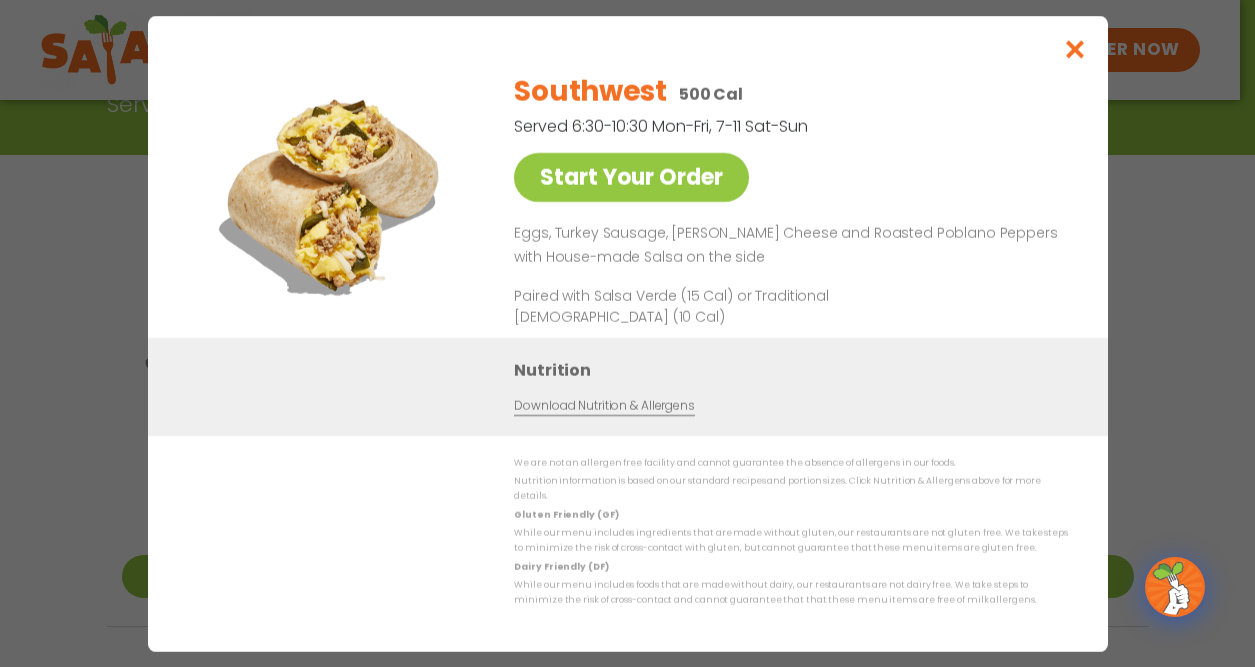 click at bounding box center [1074, 49] 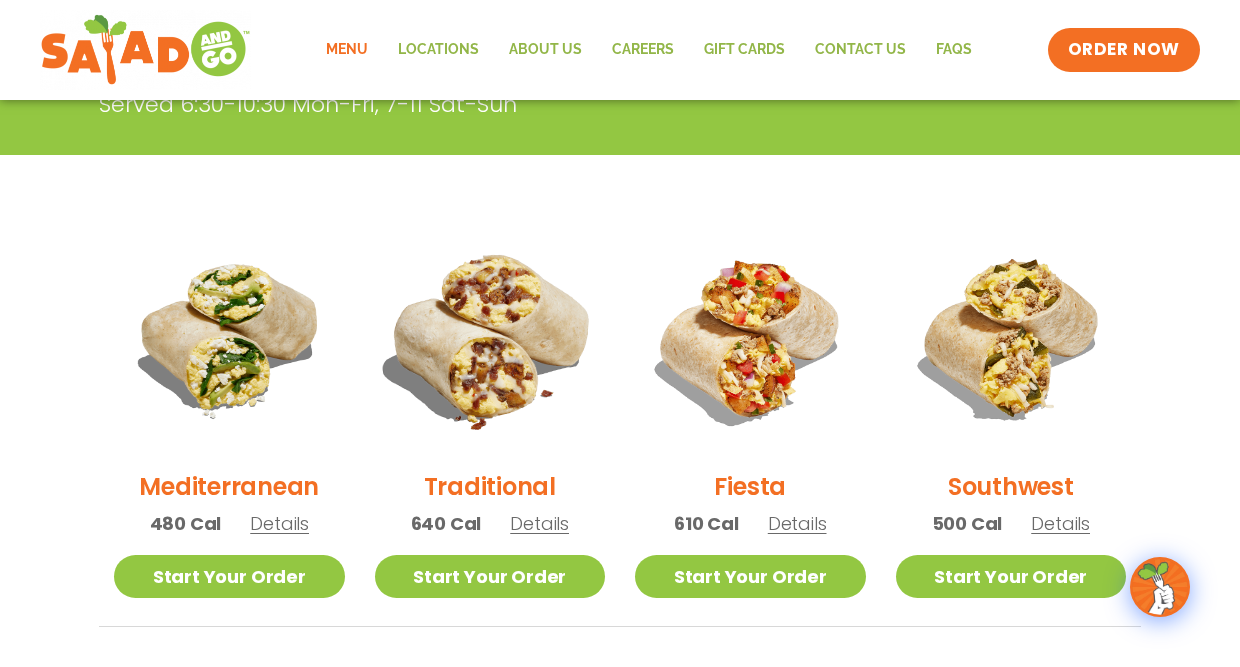 click at bounding box center [489, 338] 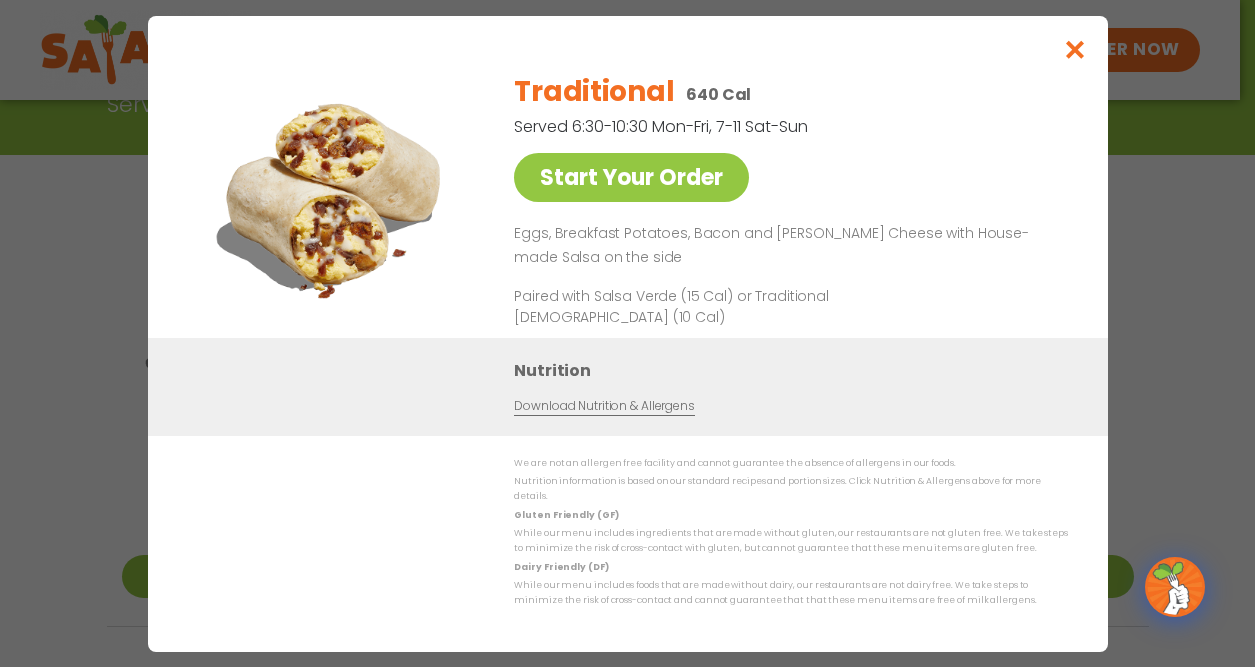 click at bounding box center (1074, 49) 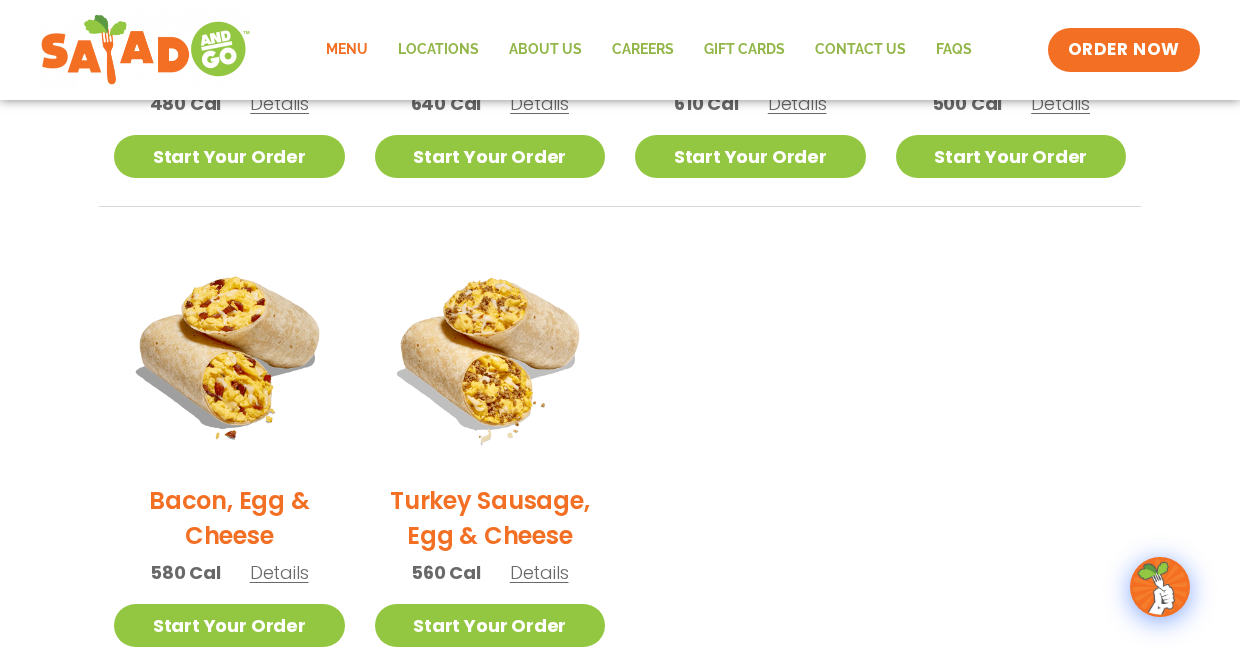 scroll, scrollTop: 829, scrollLeft: 0, axis: vertical 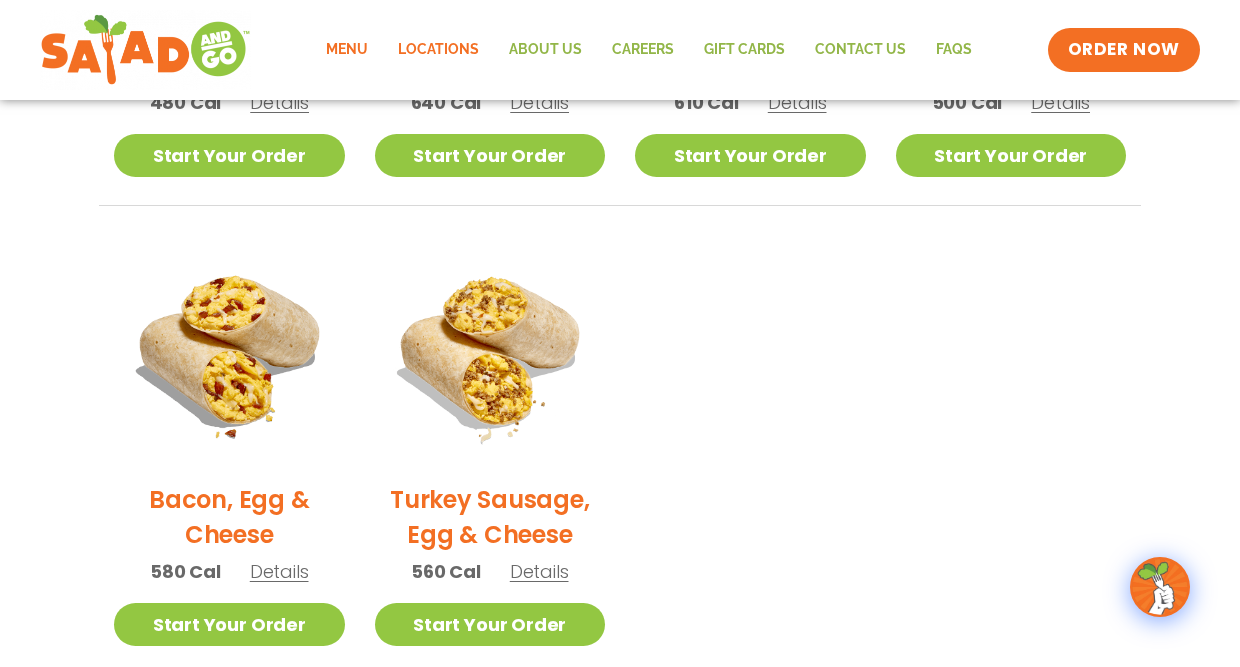 click on "Locations" 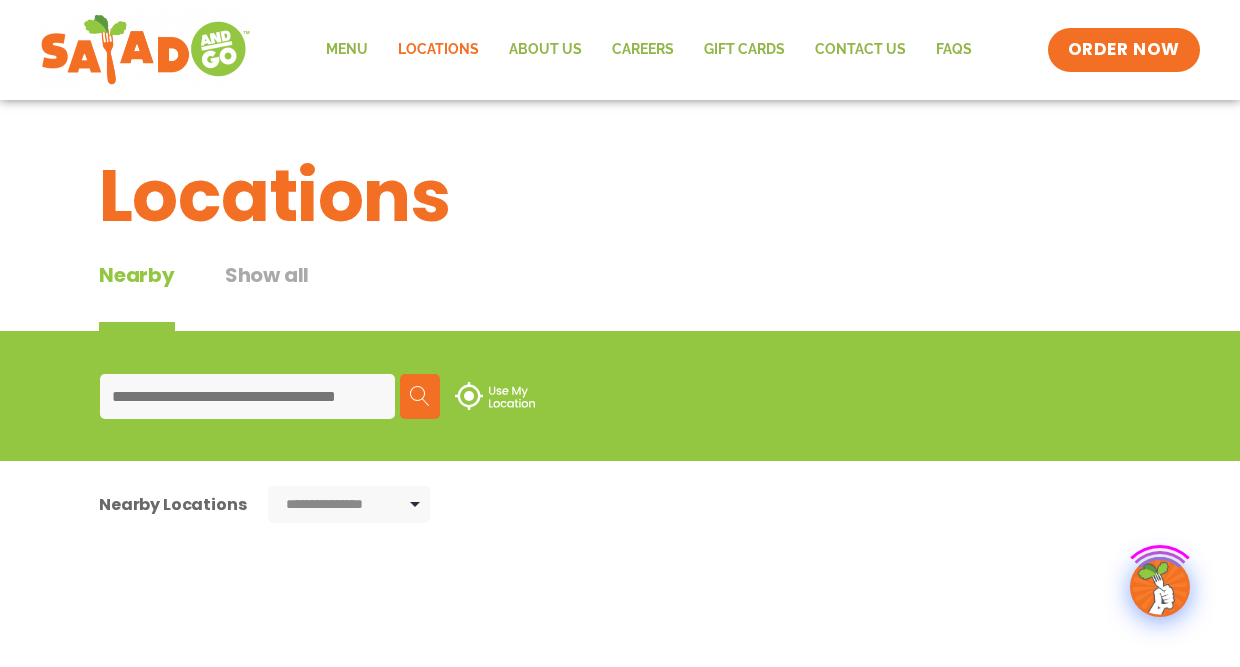 scroll, scrollTop: 0, scrollLeft: 0, axis: both 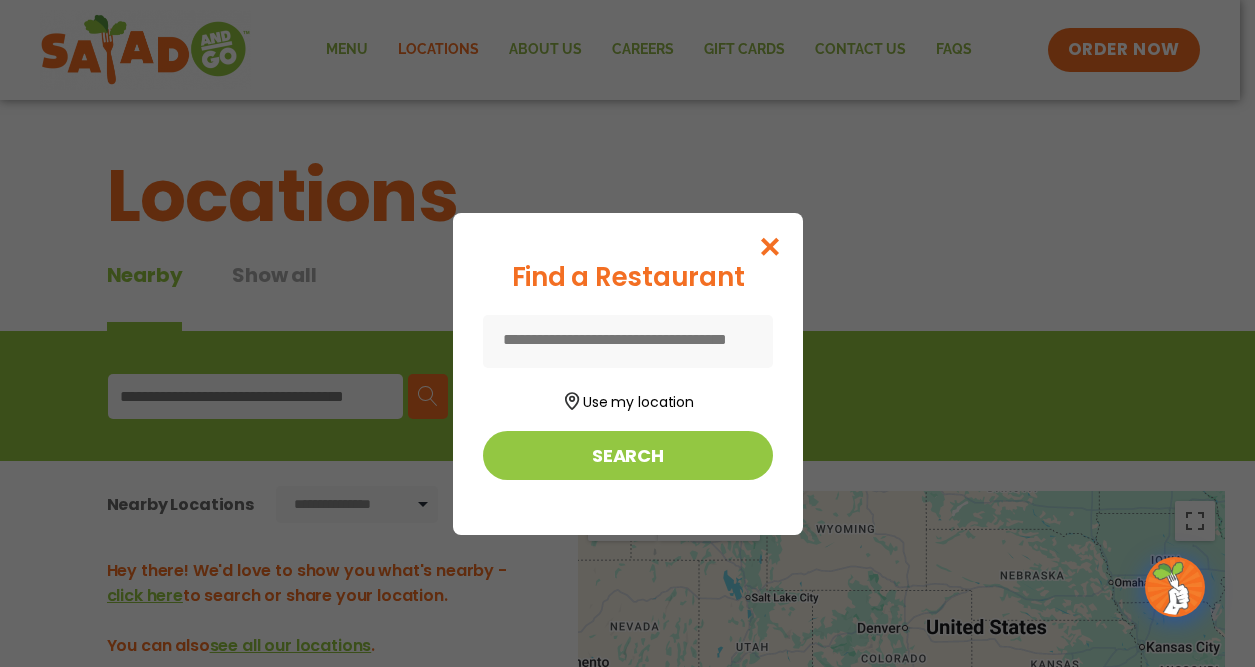 click at bounding box center [628, 341] 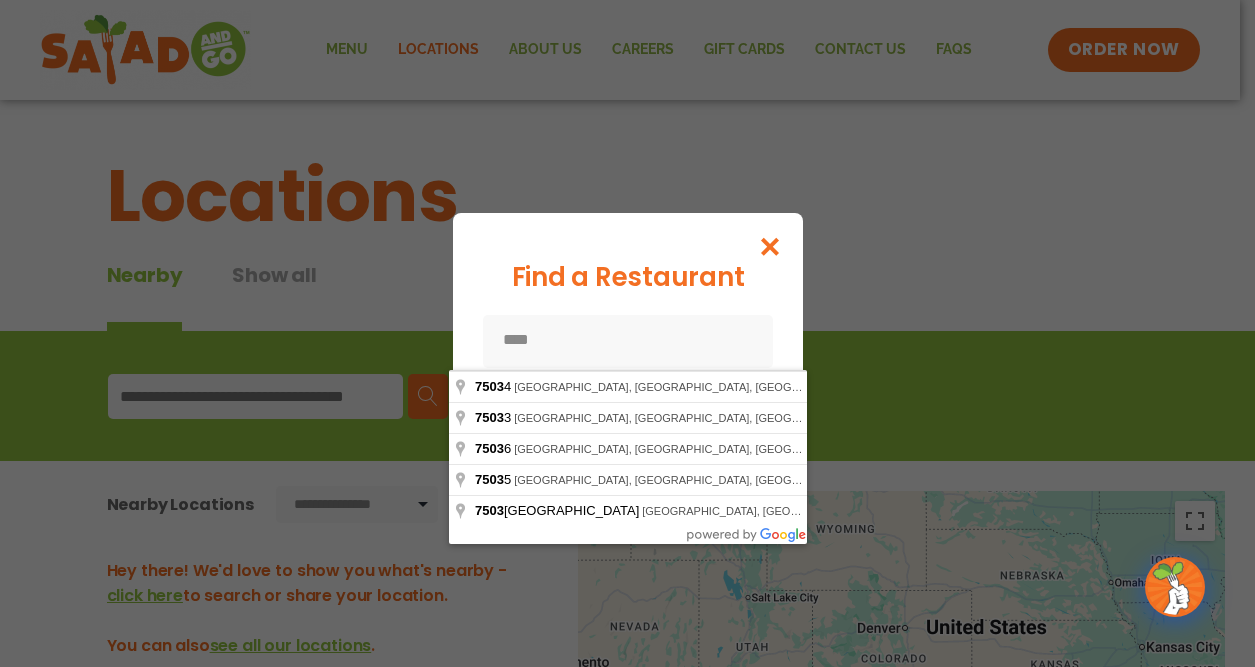 type on "*****" 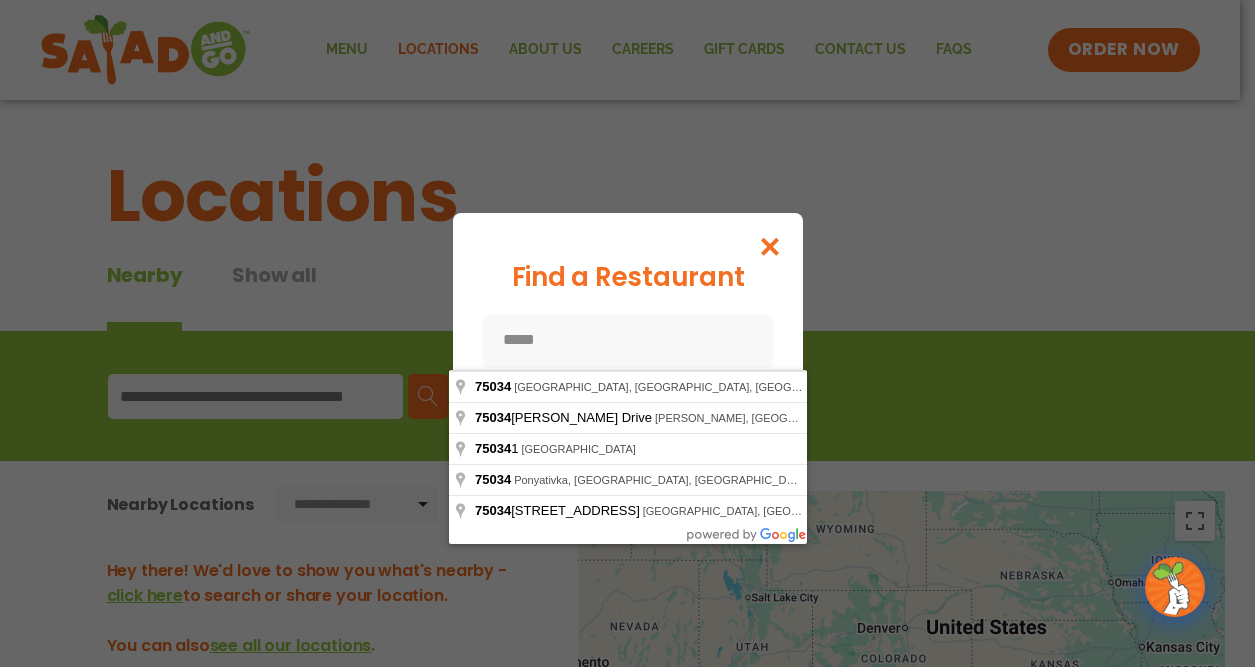 type on "*****" 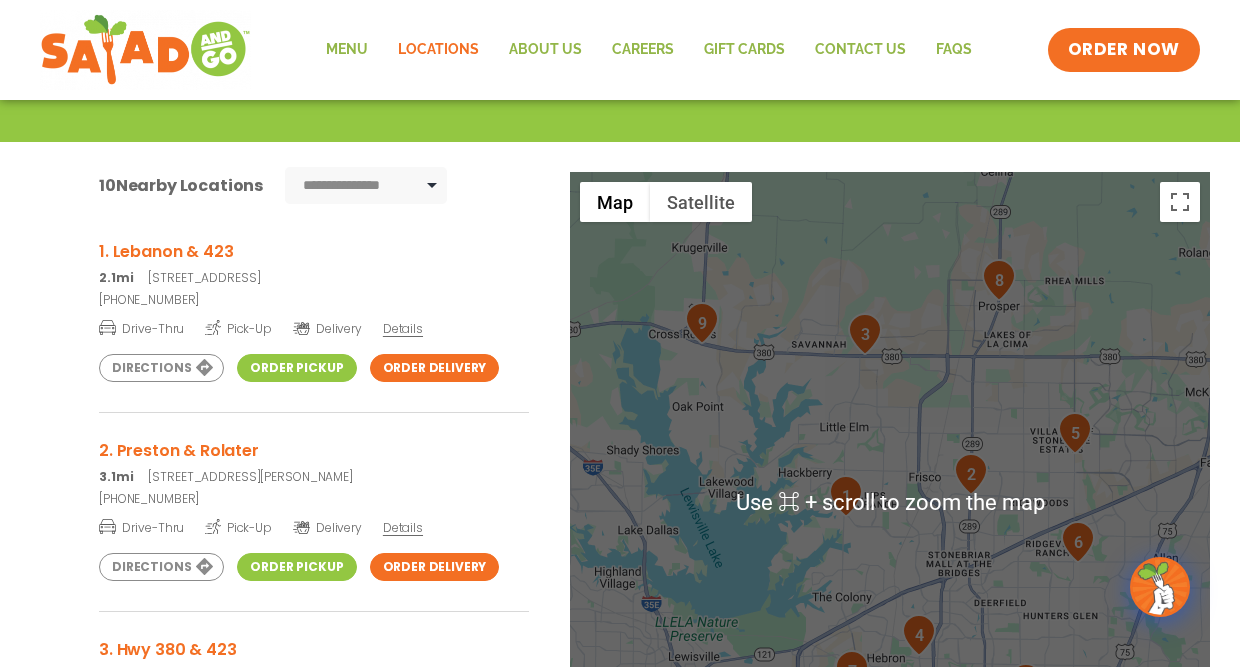 scroll, scrollTop: 312, scrollLeft: 0, axis: vertical 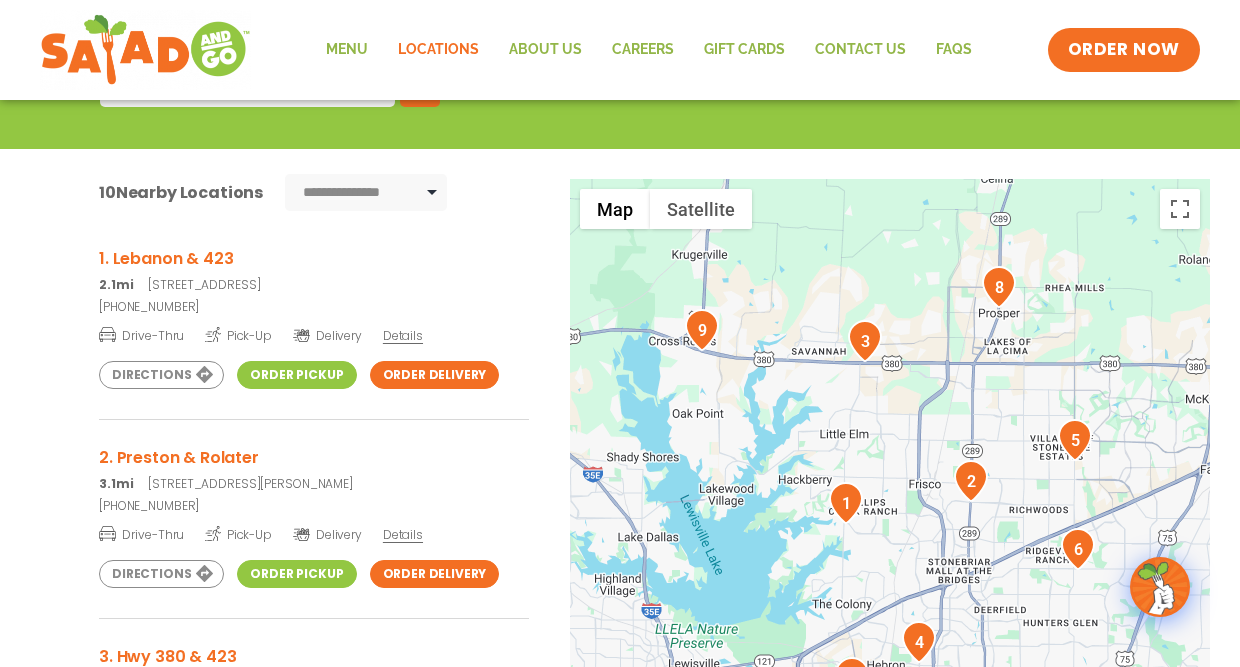 click on "Order Pickup" at bounding box center (296, 375) 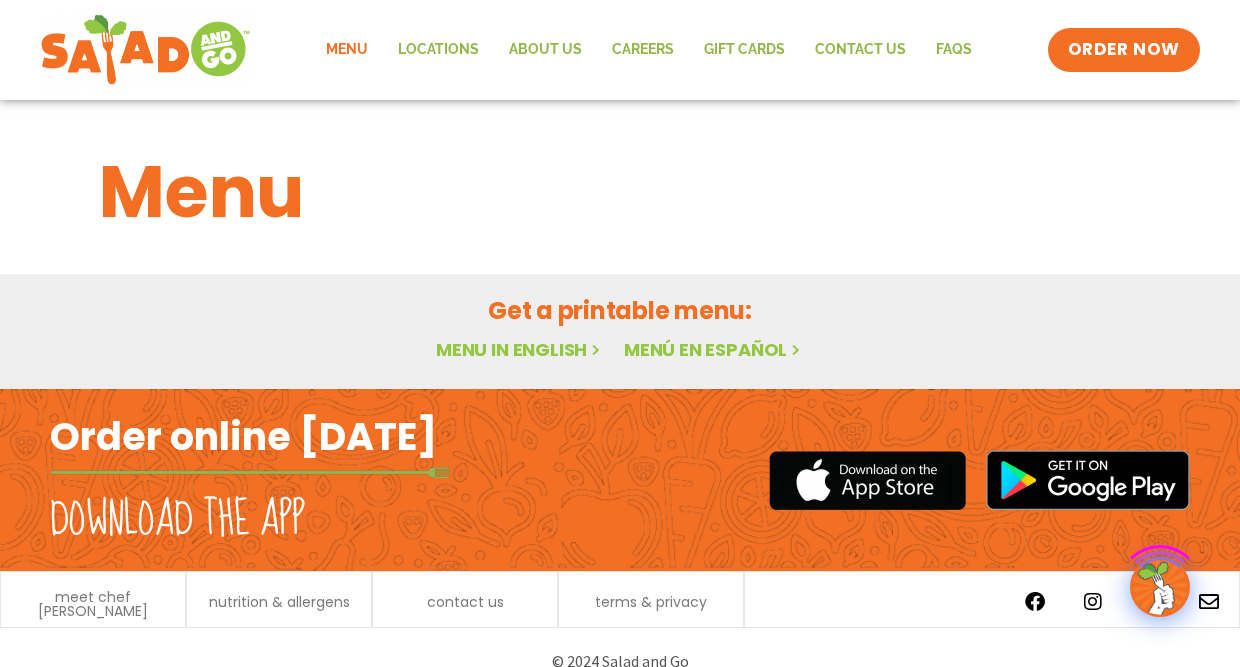 scroll, scrollTop: 0, scrollLeft: 0, axis: both 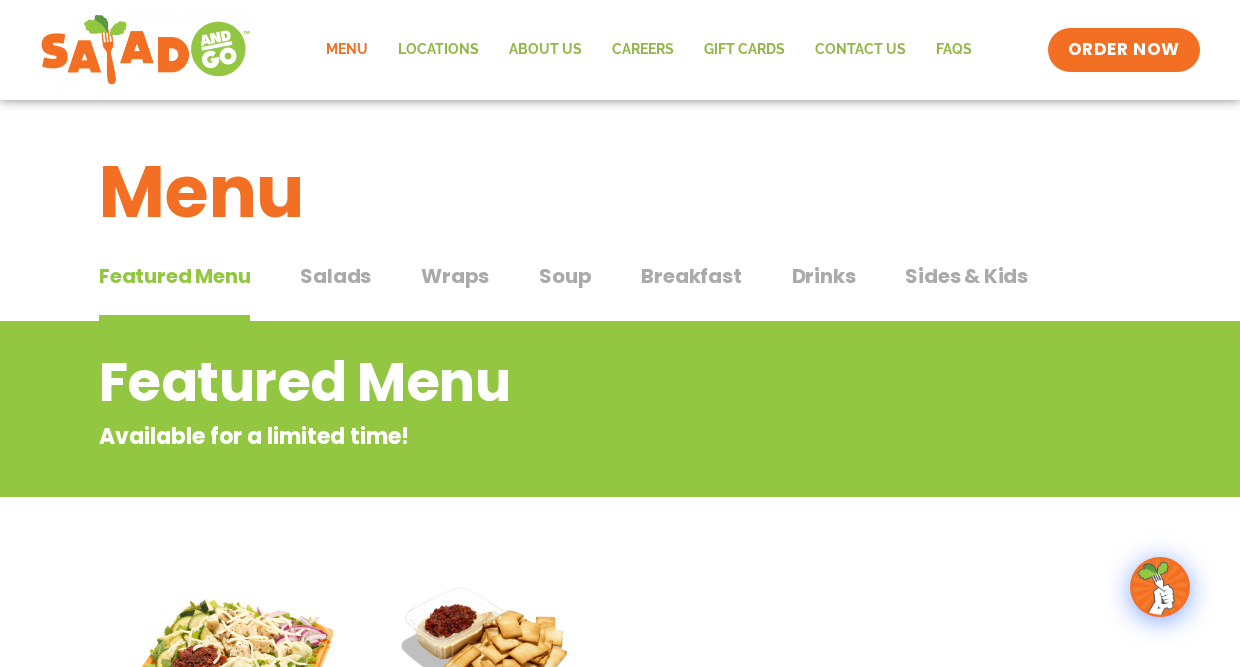click on "Breakfast" at bounding box center [691, 276] 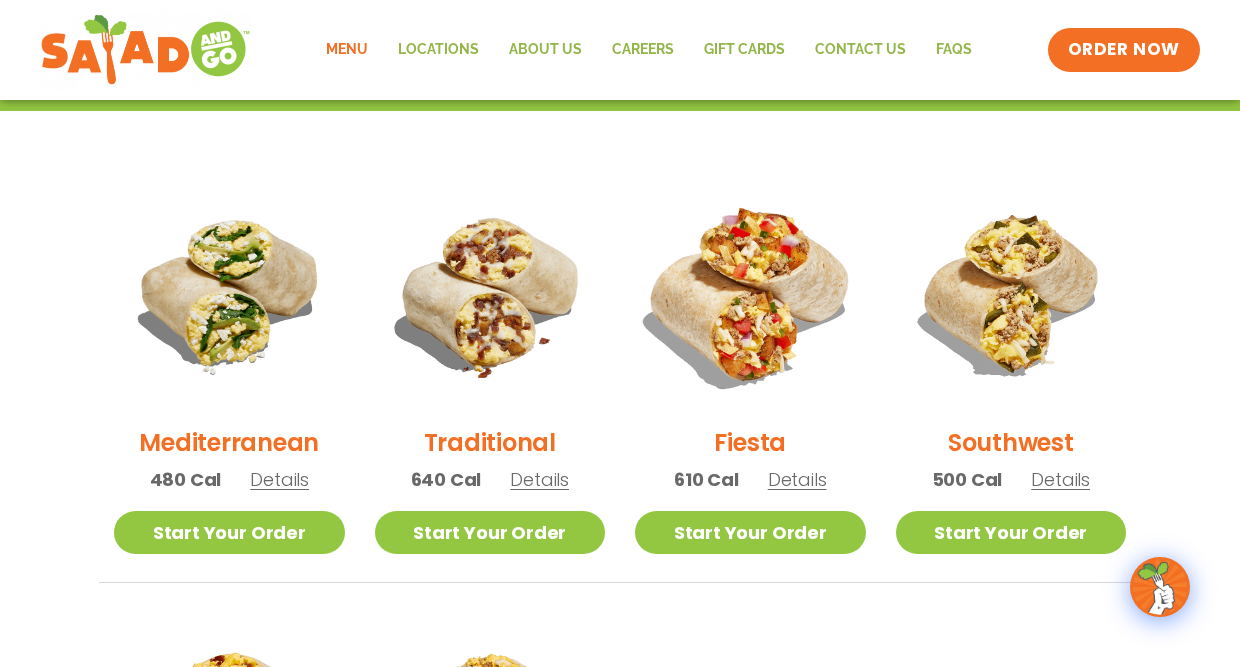 scroll, scrollTop: 451, scrollLeft: 0, axis: vertical 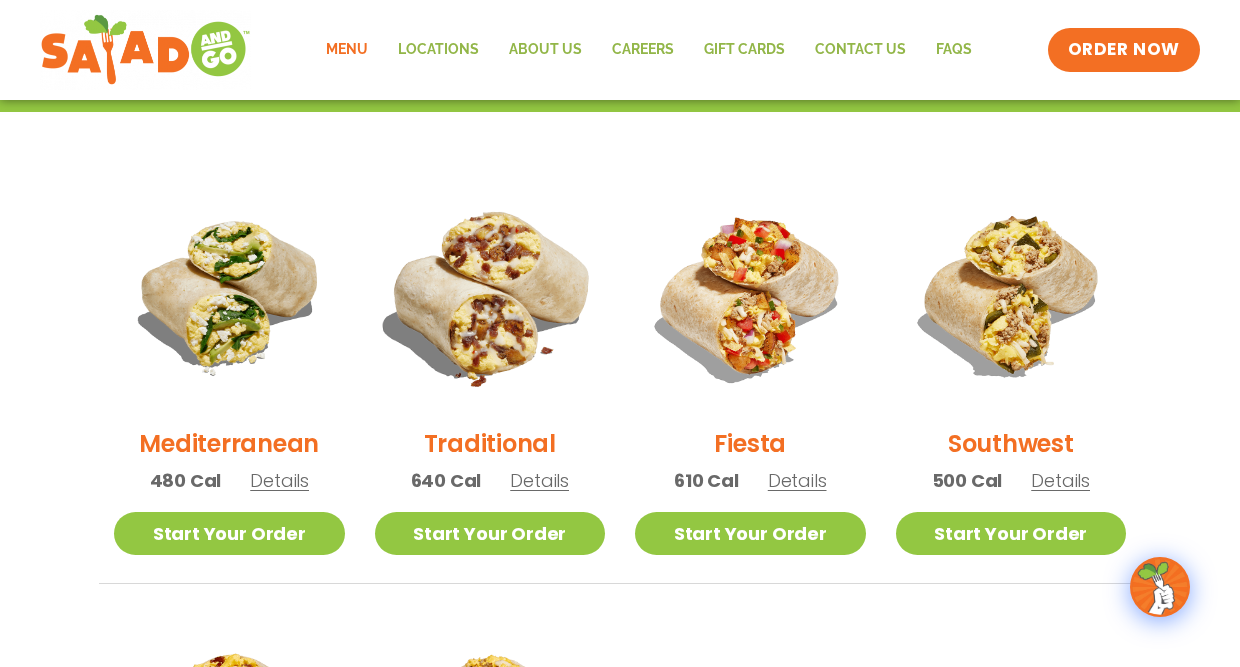 click at bounding box center [489, 295] 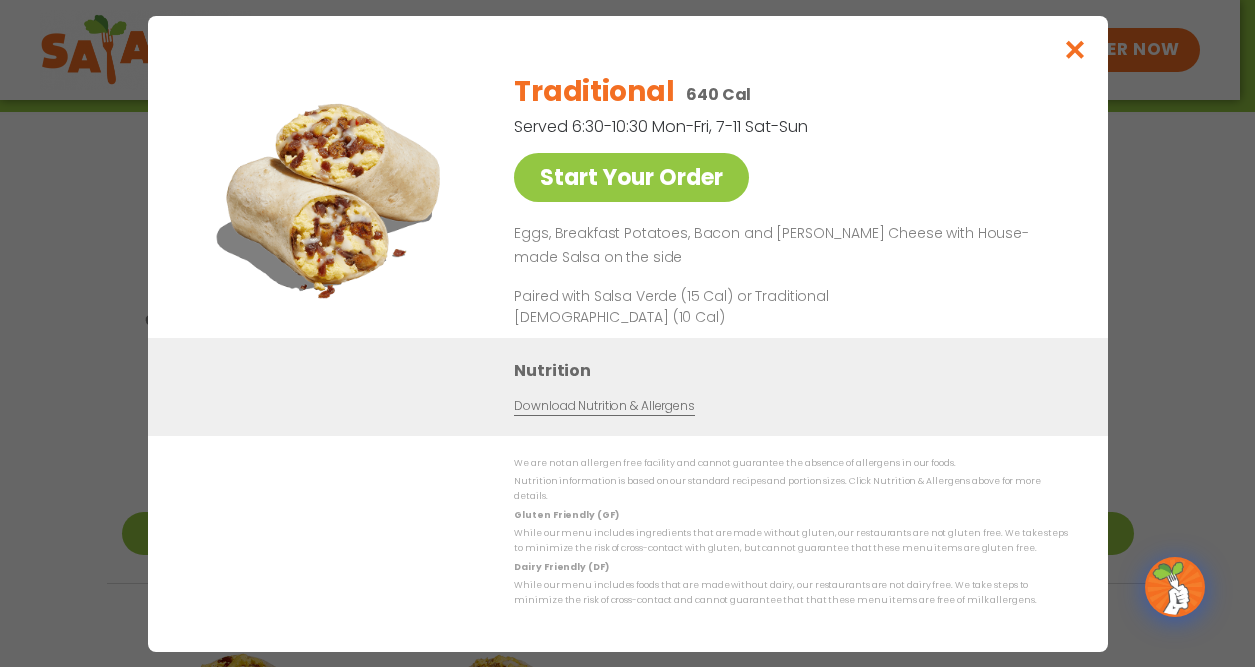 click at bounding box center [1074, 49] 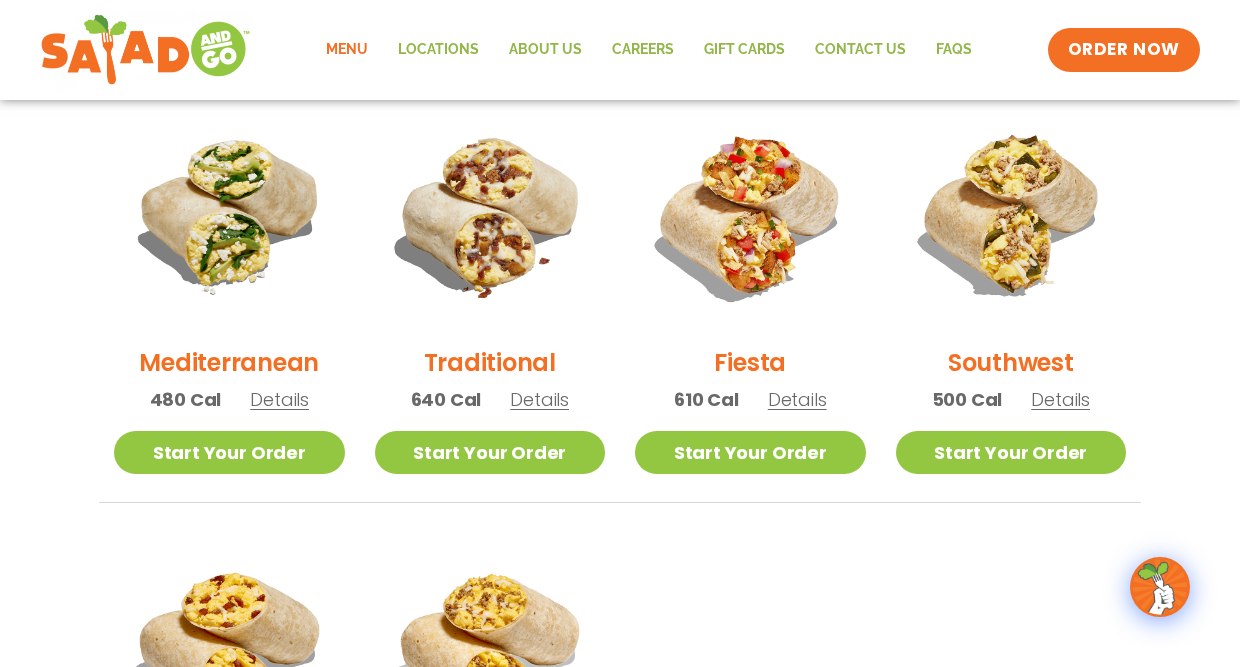 scroll, scrollTop: 532, scrollLeft: 0, axis: vertical 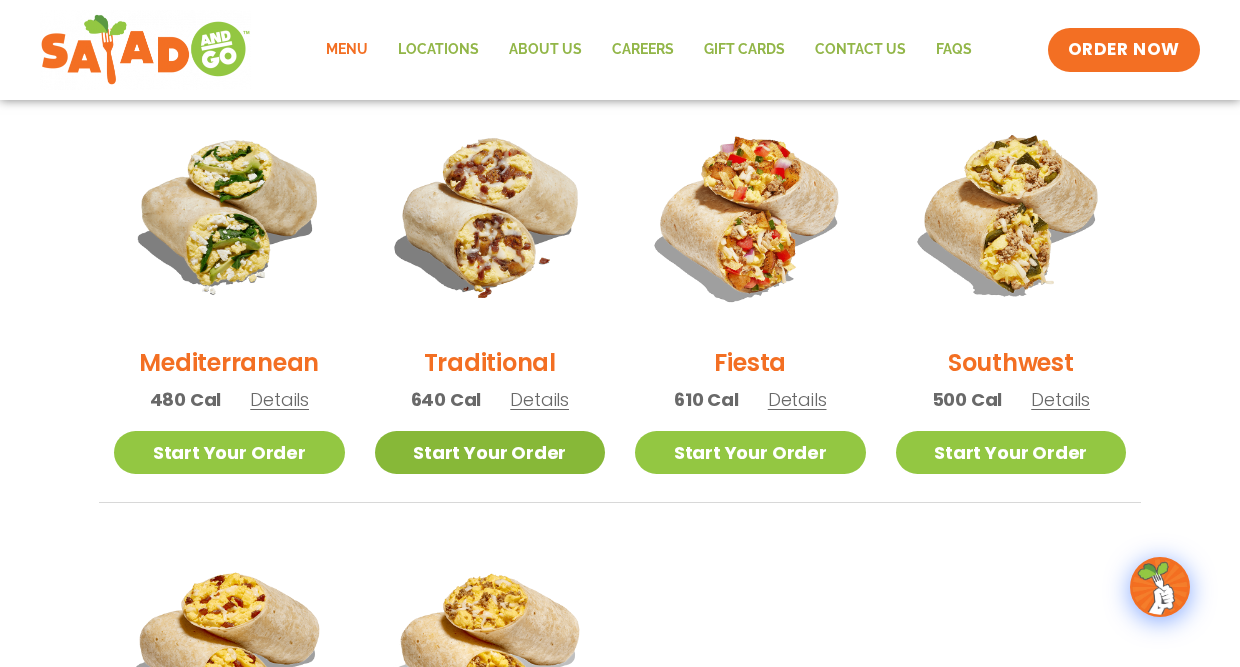 click on "Start Your Order" at bounding box center (490, 452) 